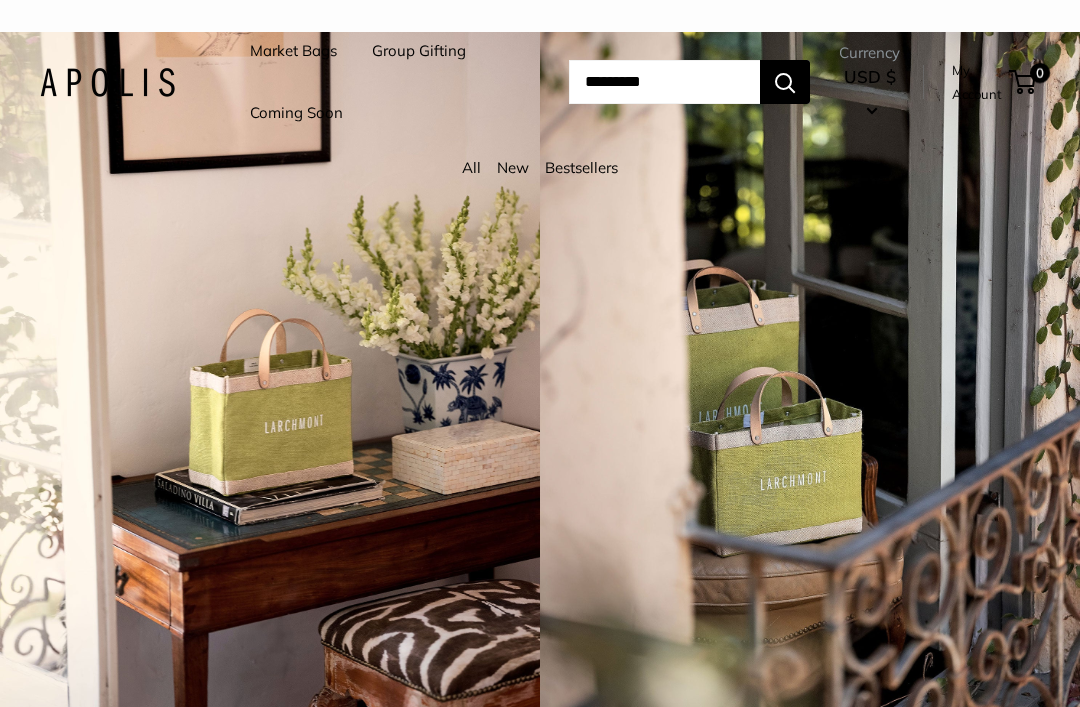 scroll, scrollTop: 0, scrollLeft: 0, axis: both 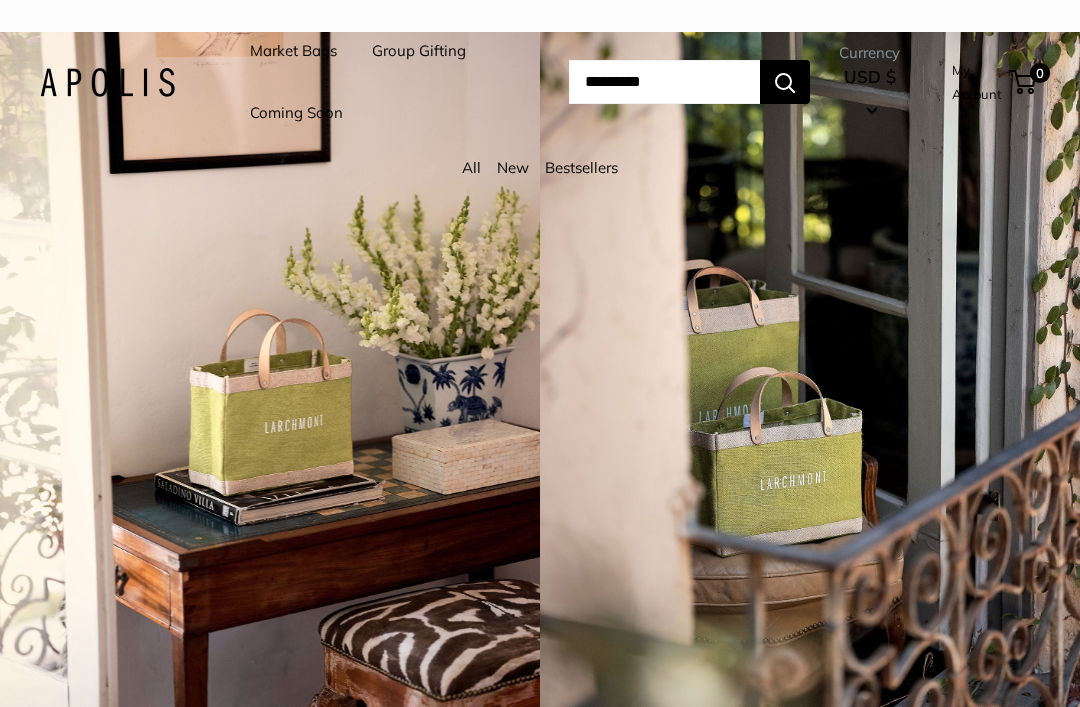 click on "Market Bags" at bounding box center [293, 51] 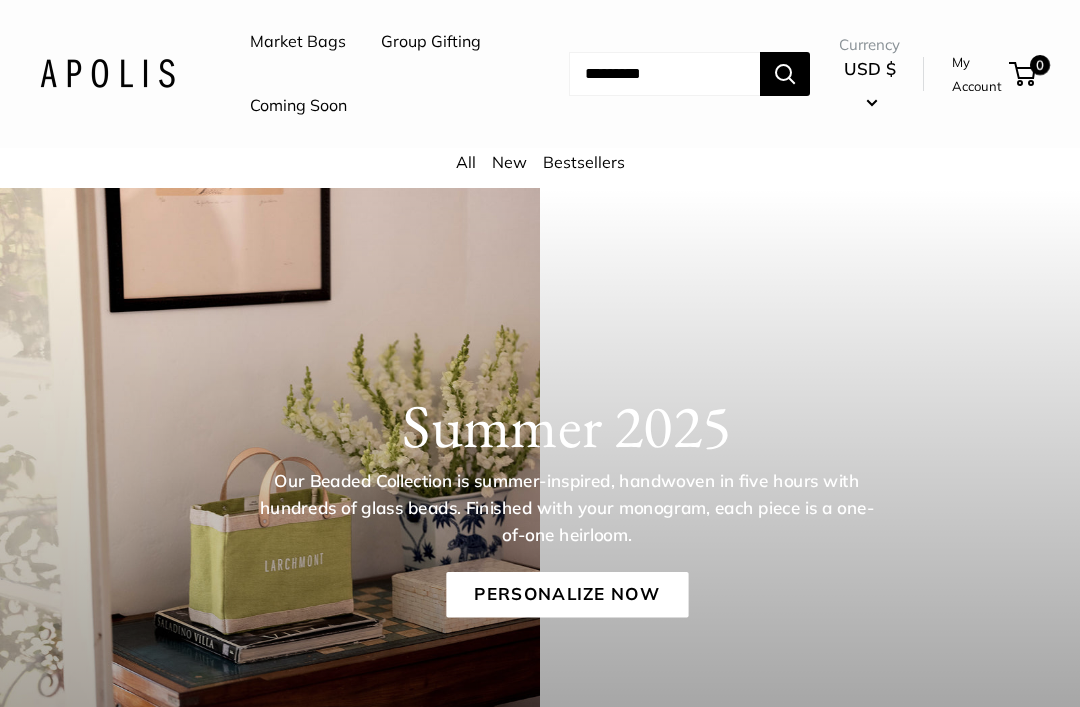 scroll, scrollTop: 0, scrollLeft: 0, axis: both 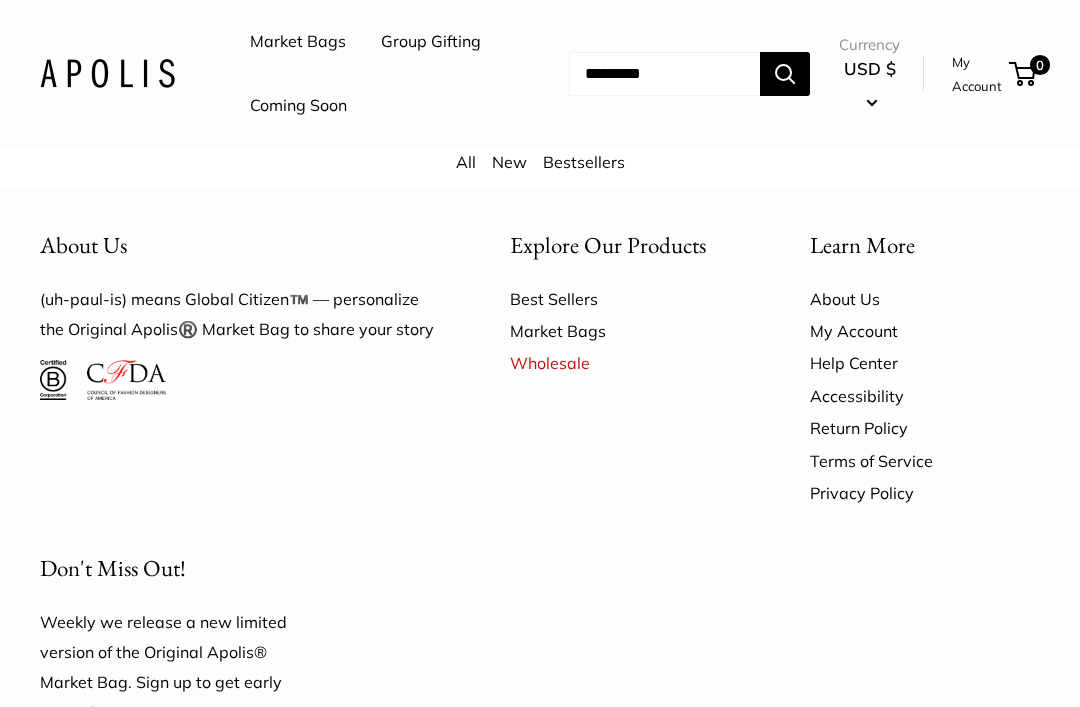 click on "USD $" at bounding box center (869, 85) 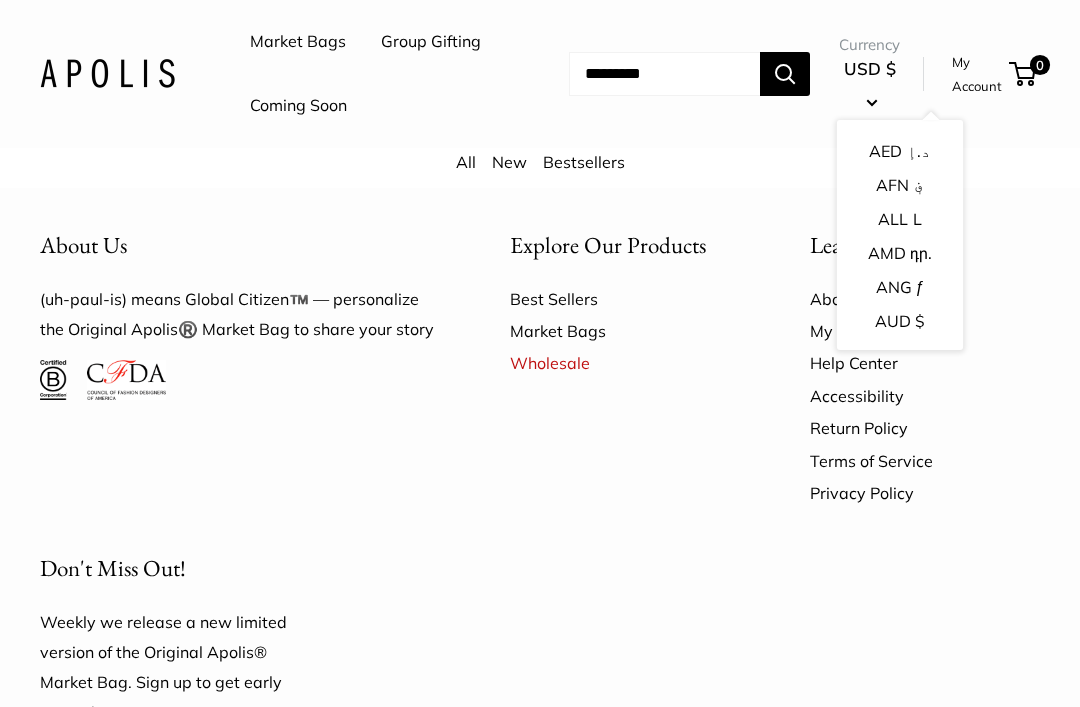 scroll, scrollTop: 4612, scrollLeft: 0, axis: vertical 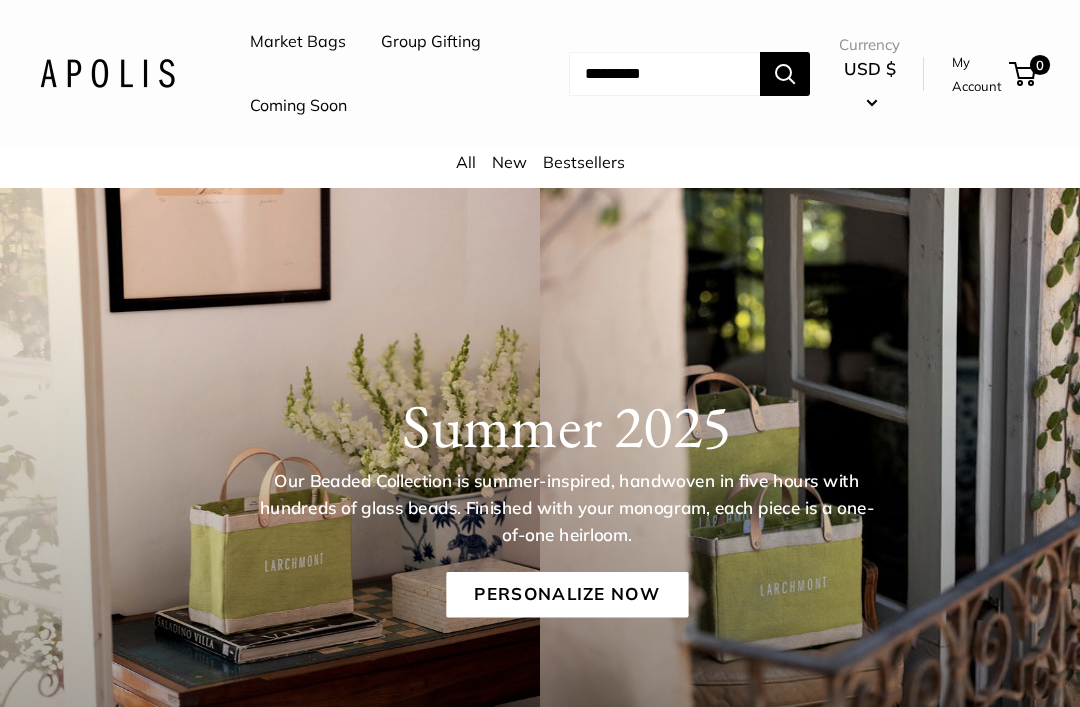 click on "Market Bags" at bounding box center [298, 42] 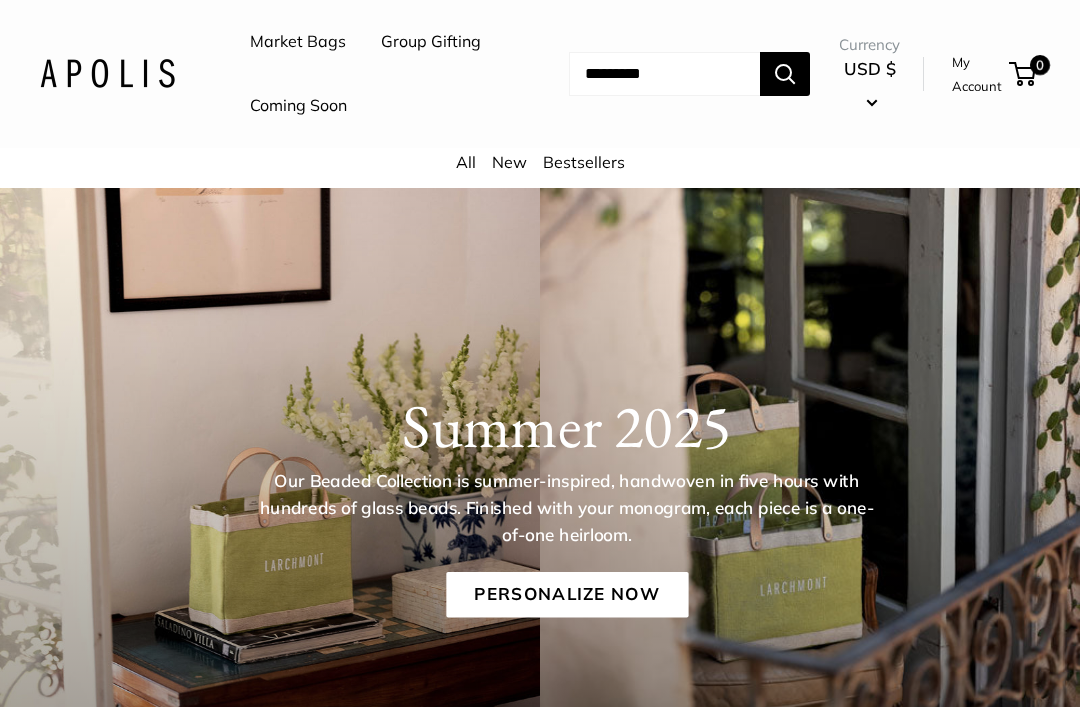 scroll, scrollTop: 0, scrollLeft: 0, axis: both 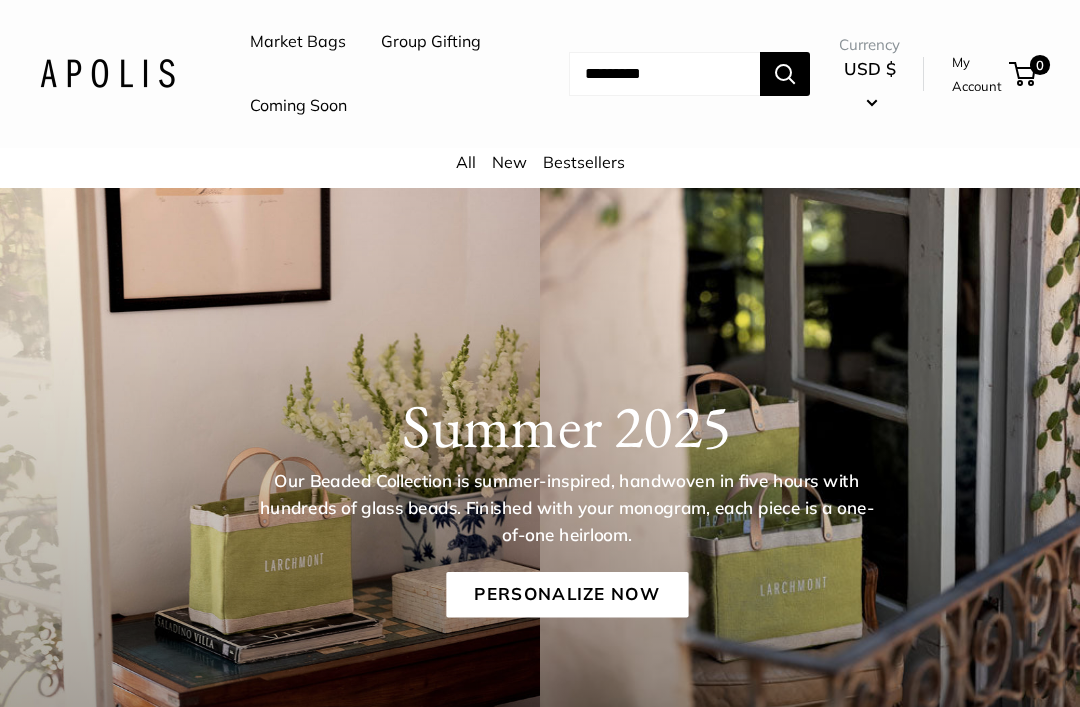 click on "Personalize Now" at bounding box center [567, 595] 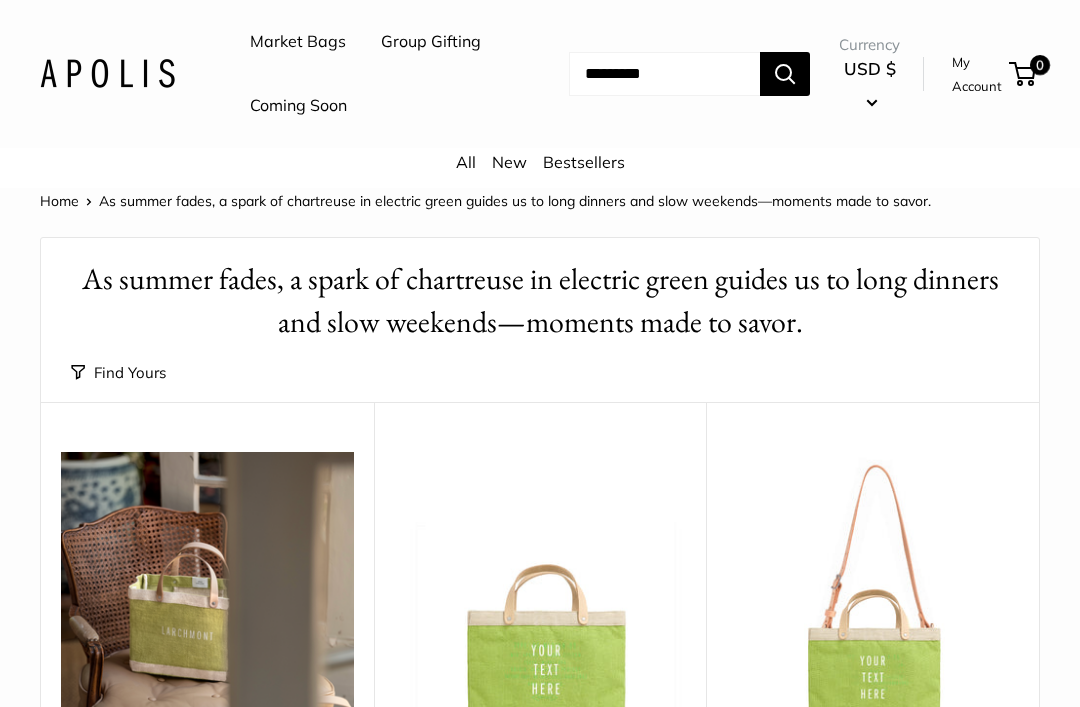scroll, scrollTop: 0, scrollLeft: 0, axis: both 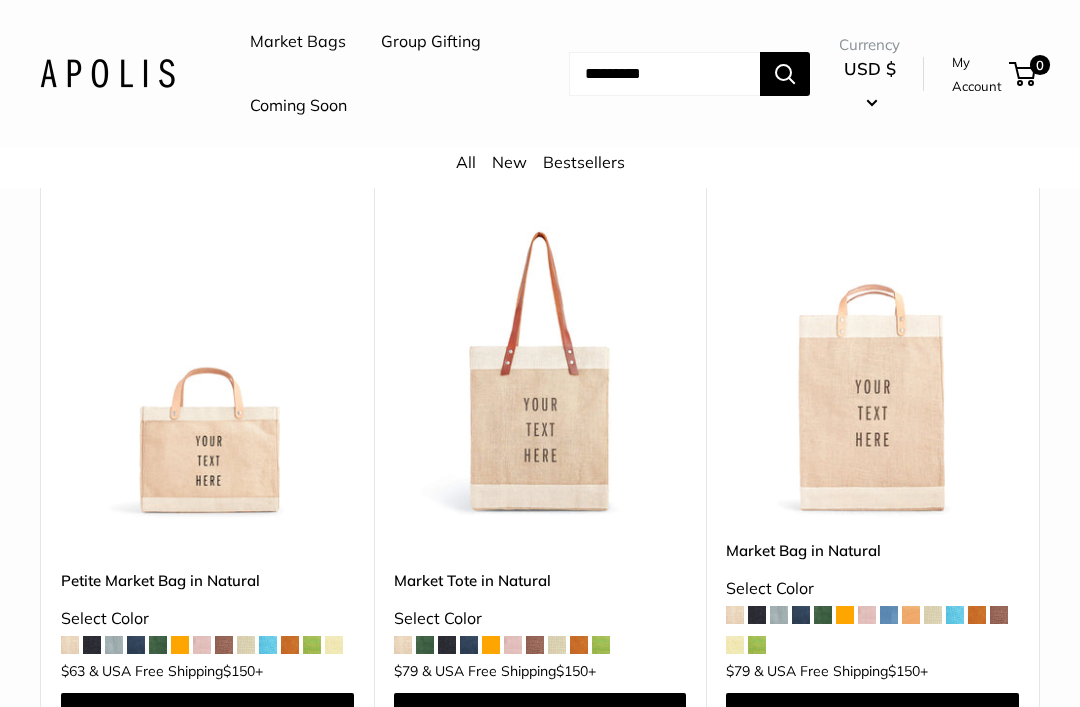 click on "Market Tote in Natural" at bounding box center [540, 580] 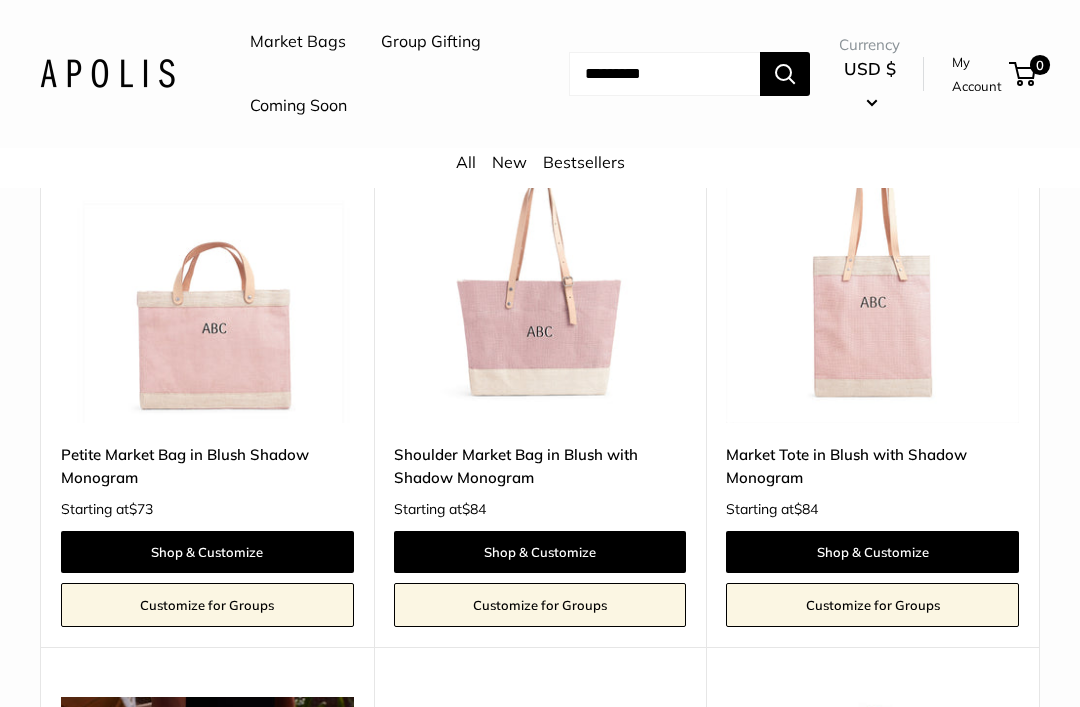 scroll, scrollTop: 2764, scrollLeft: 0, axis: vertical 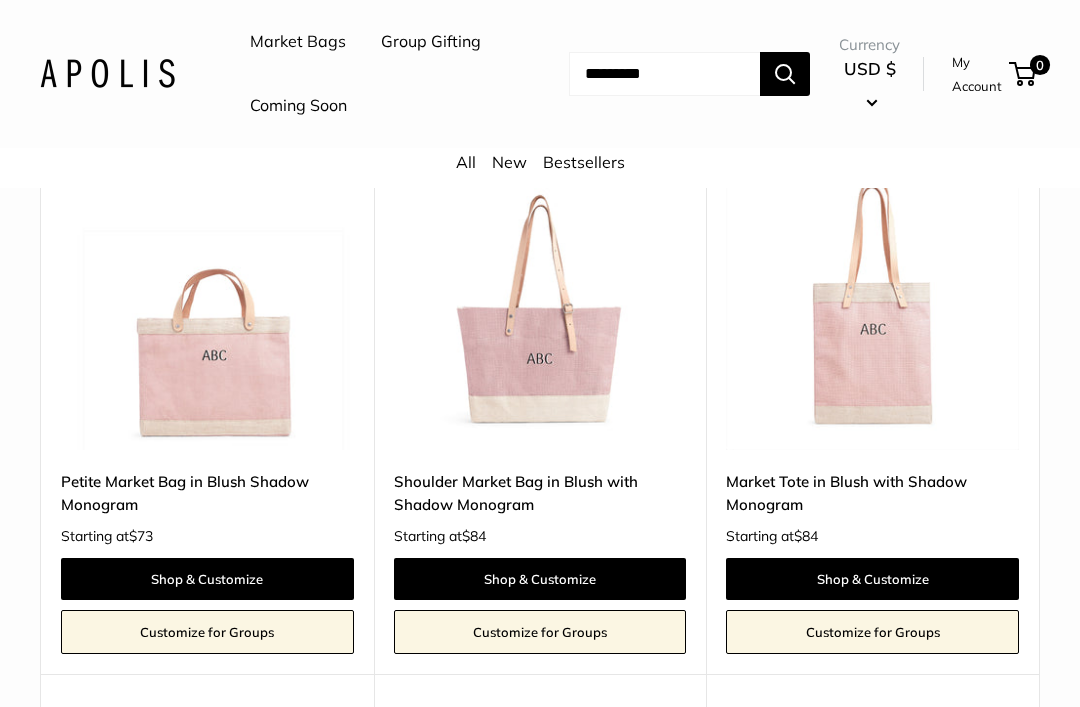 click on "Shoulder Market Bag in Blush with Shadow Monogram" at bounding box center (540, 494) 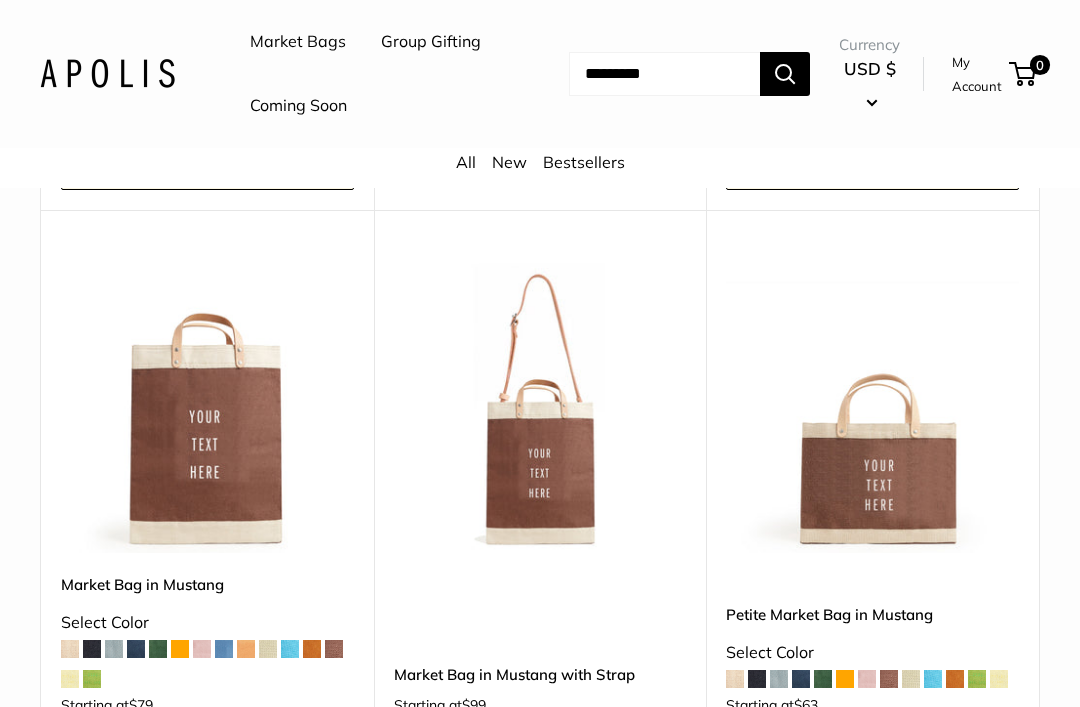 scroll, scrollTop: 5770, scrollLeft: 0, axis: vertical 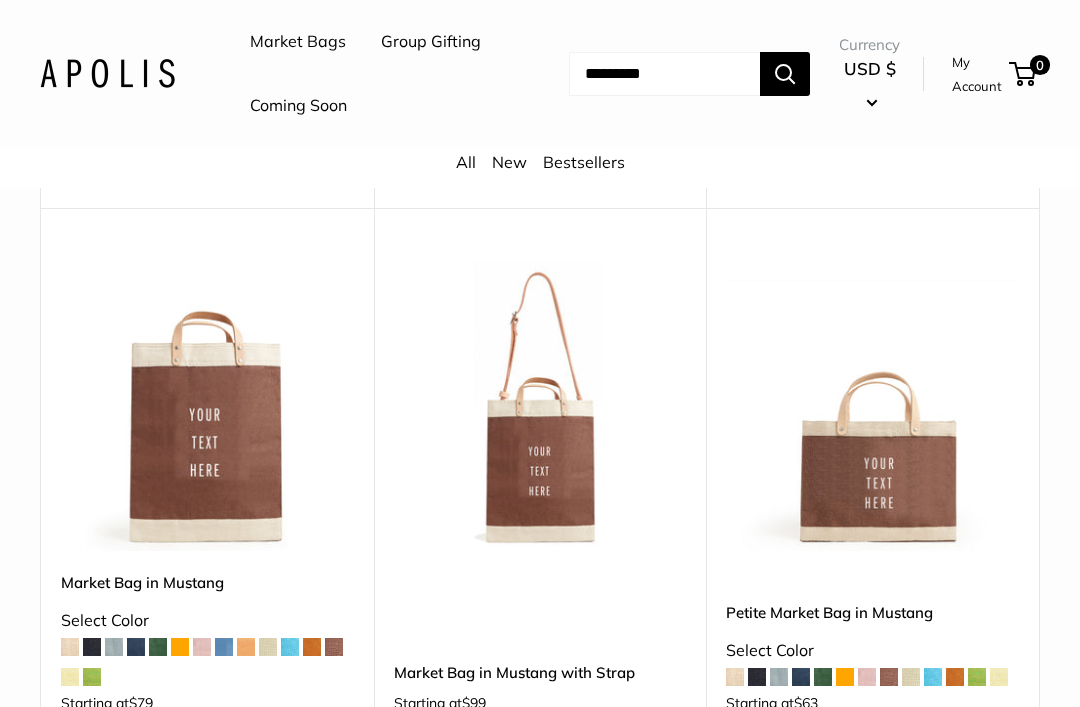 click on "Market Bag in Mustang with Strap" at bounding box center [540, 673] 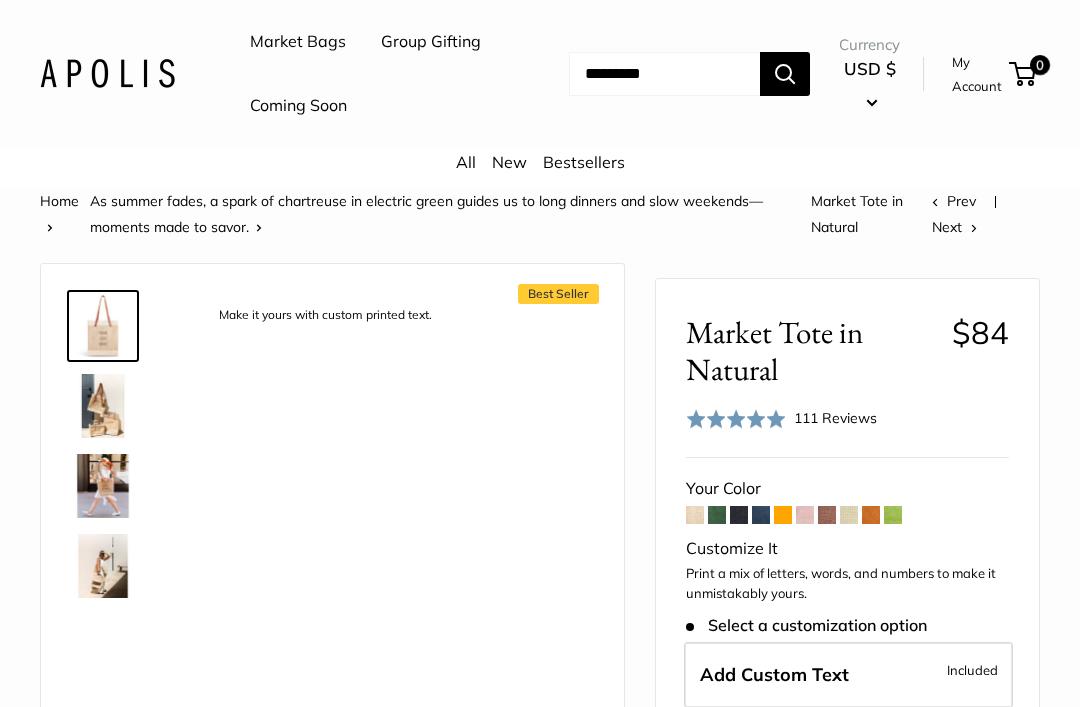 scroll, scrollTop: 0, scrollLeft: 0, axis: both 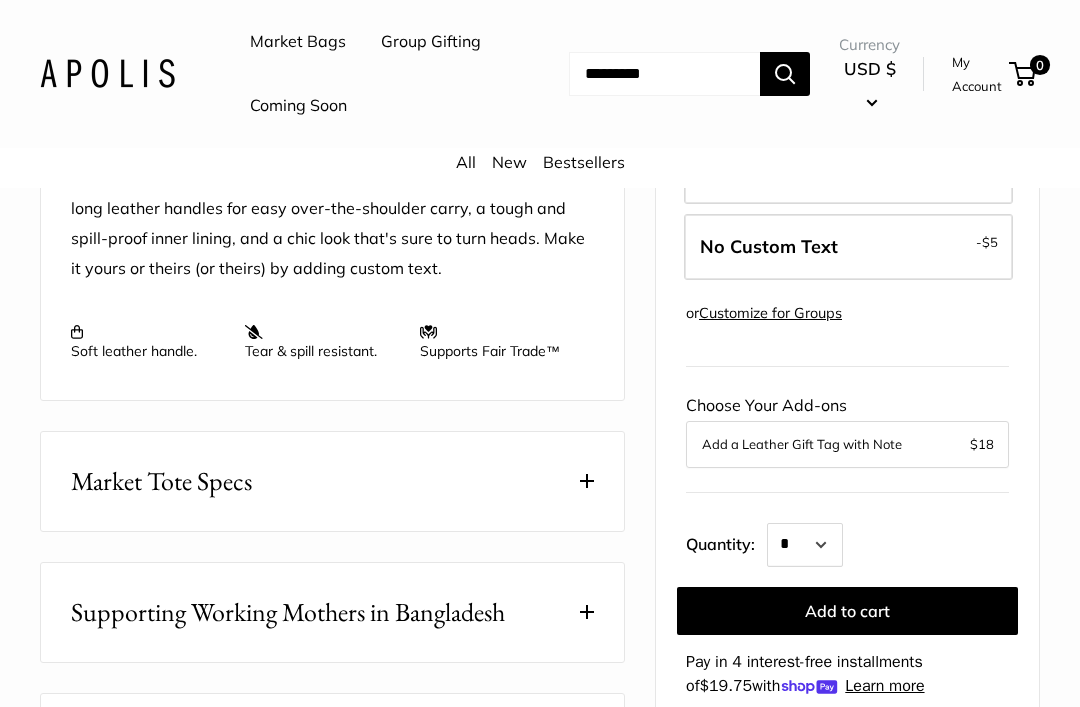 click at bounding box center (587, 481) 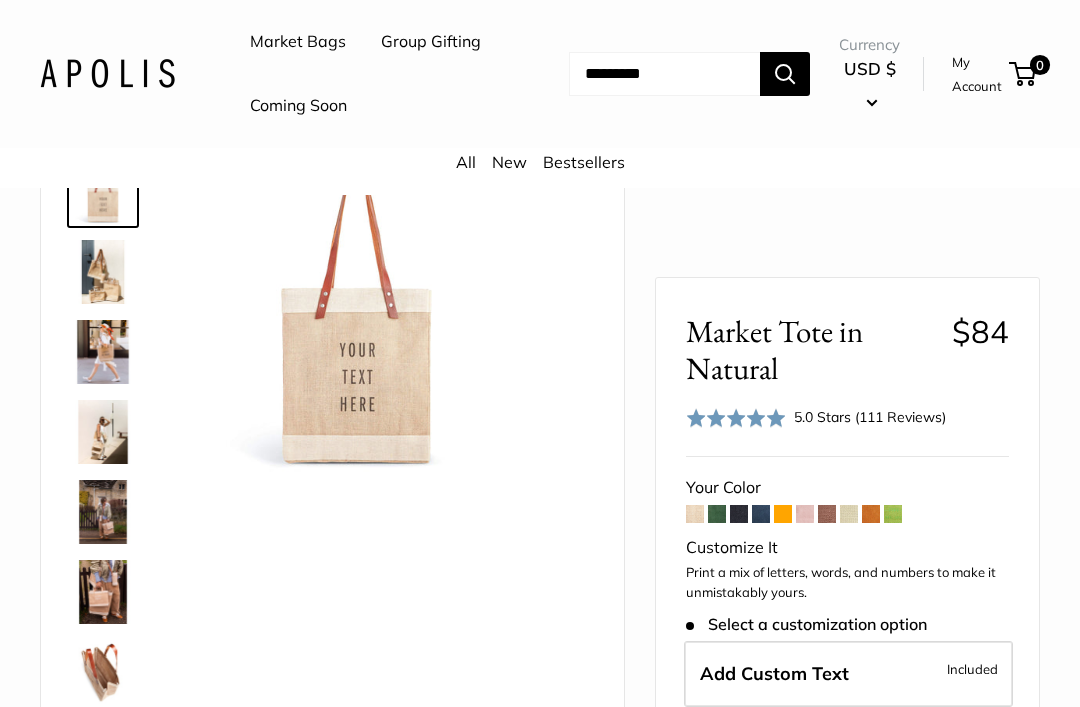 scroll, scrollTop: 0, scrollLeft: 0, axis: both 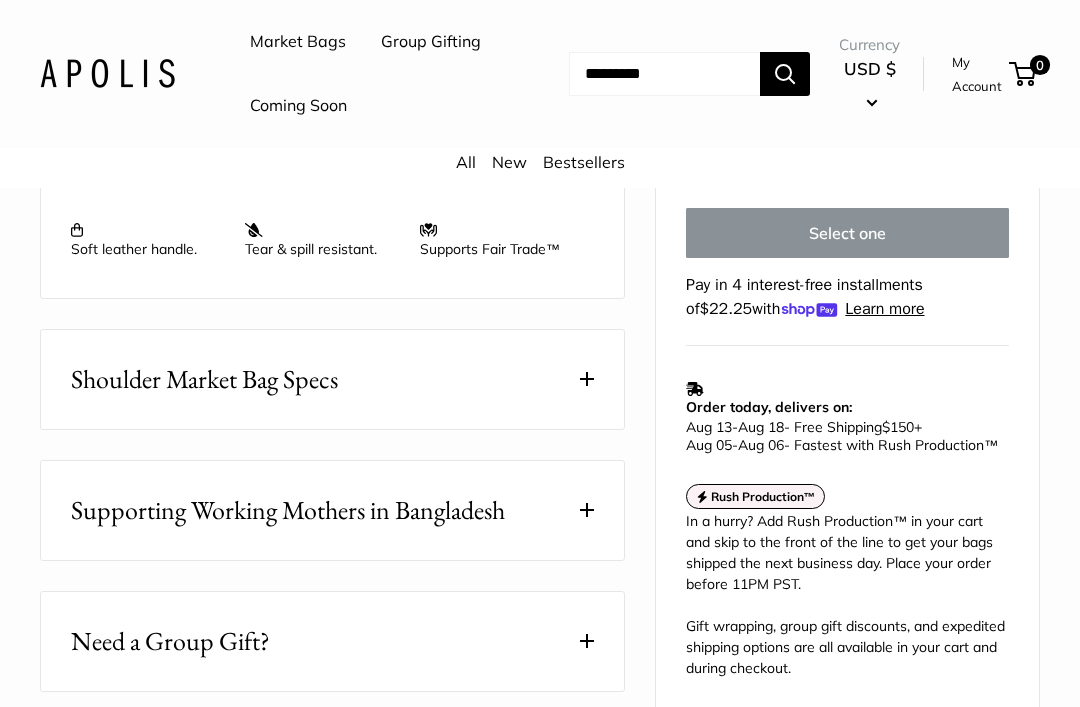 click on "Shoulder Market Bag Specs" at bounding box center [332, 380] 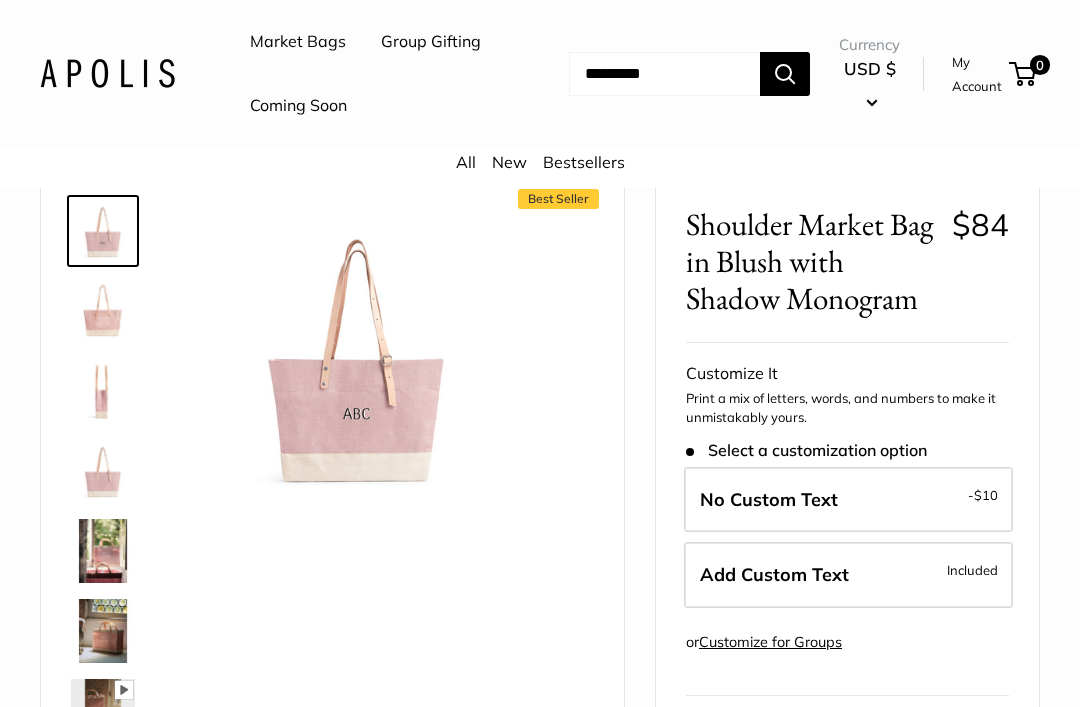 scroll, scrollTop: 101, scrollLeft: 0, axis: vertical 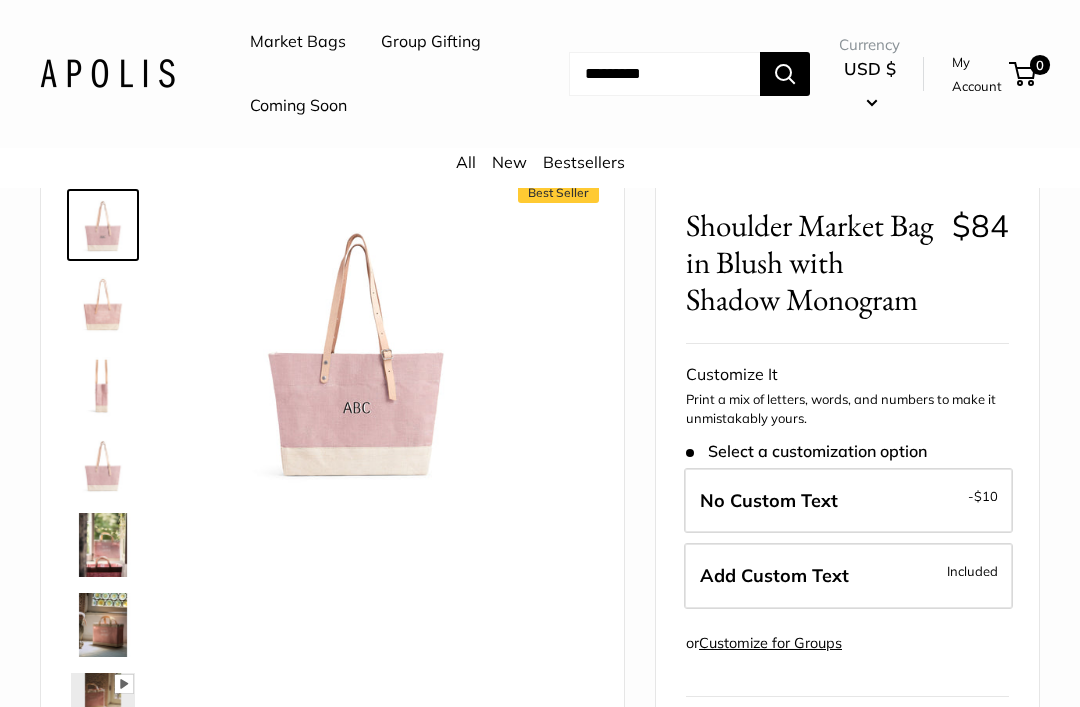 click at bounding box center [103, 465] 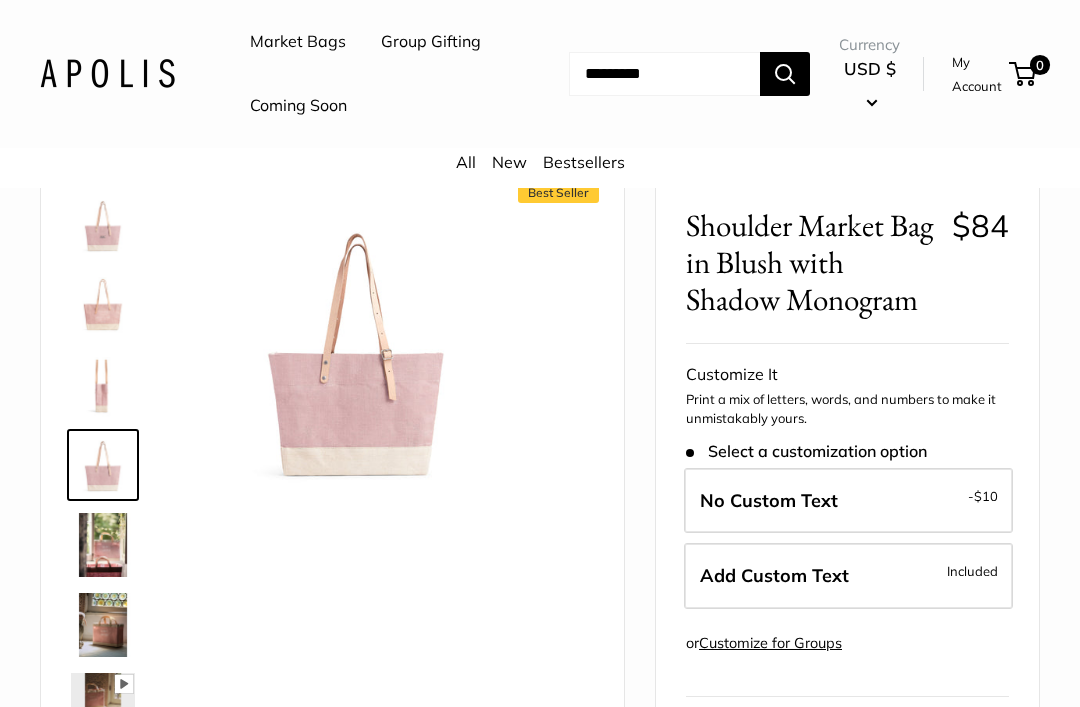 click at bounding box center [103, 385] 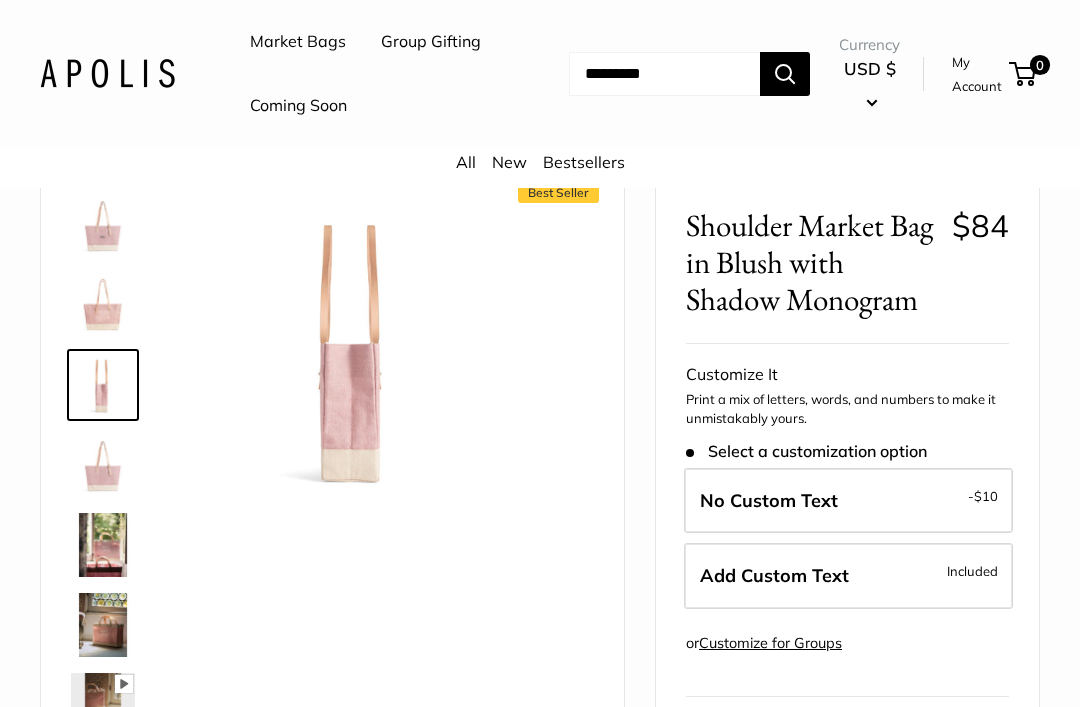 click at bounding box center [103, 305] 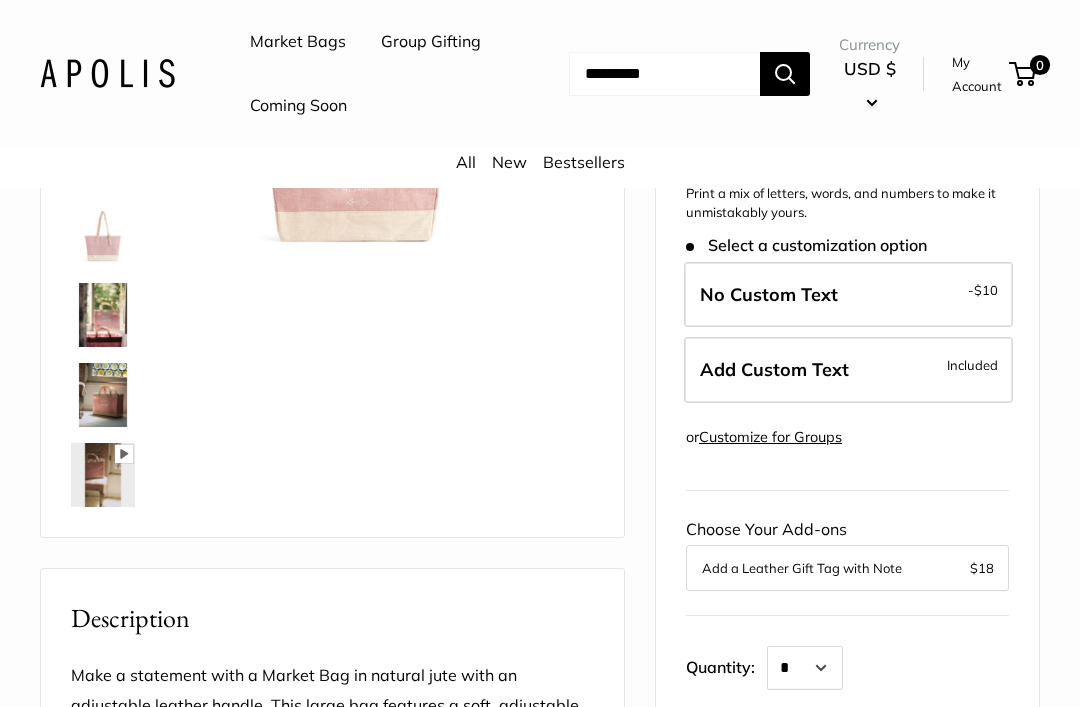 scroll, scrollTop: 346, scrollLeft: 0, axis: vertical 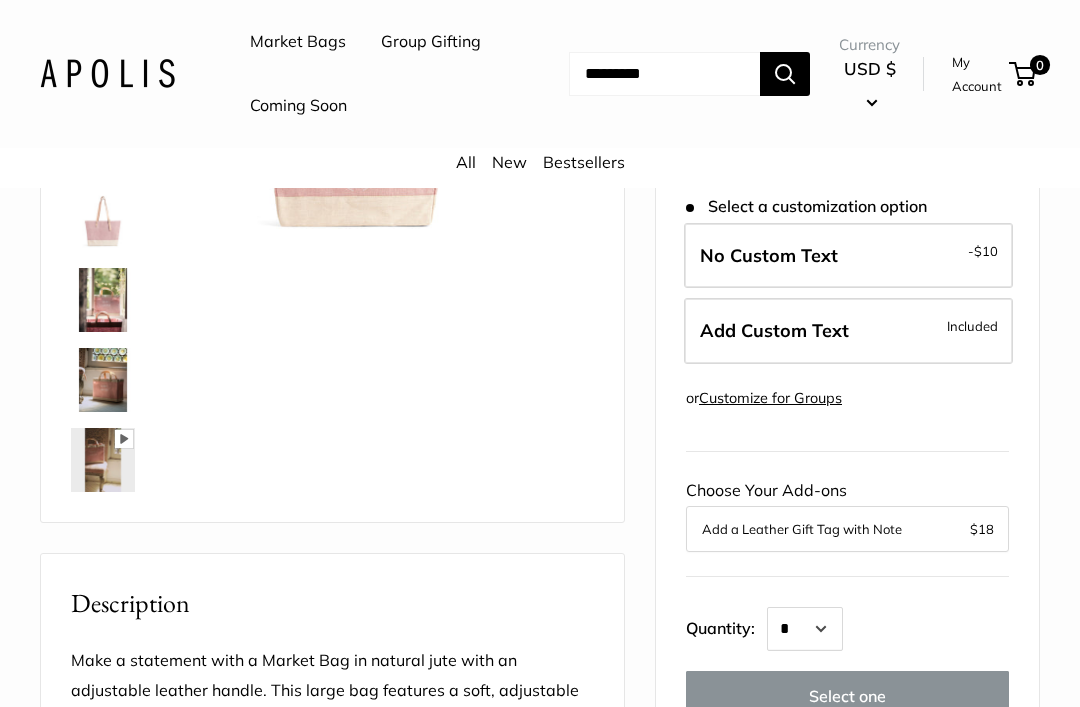 click at bounding box center (103, 460) 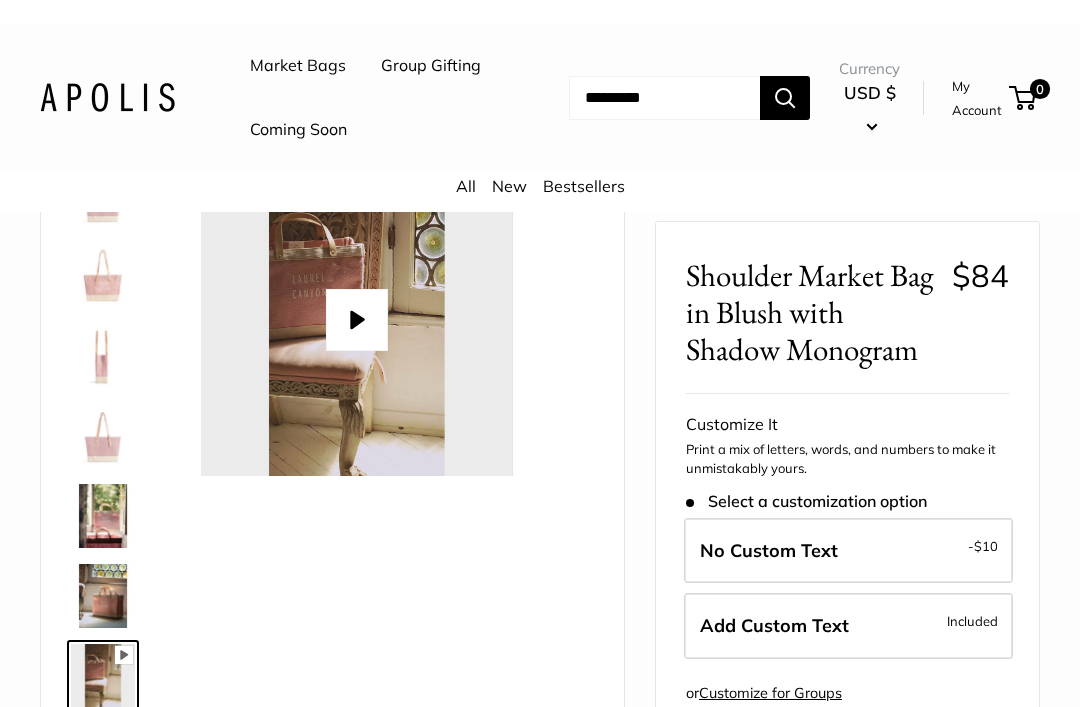 scroll, scrollTop: 75, scrollLeft: 0, axis: vertical 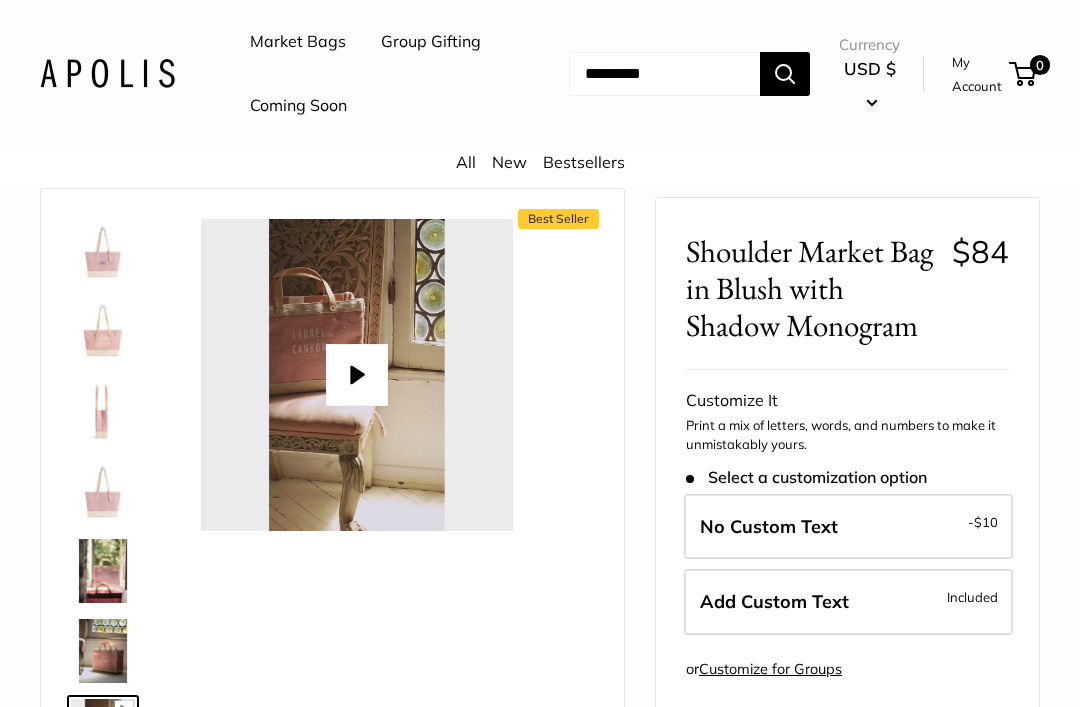 click on "Play" at bounding box center [357, 375] 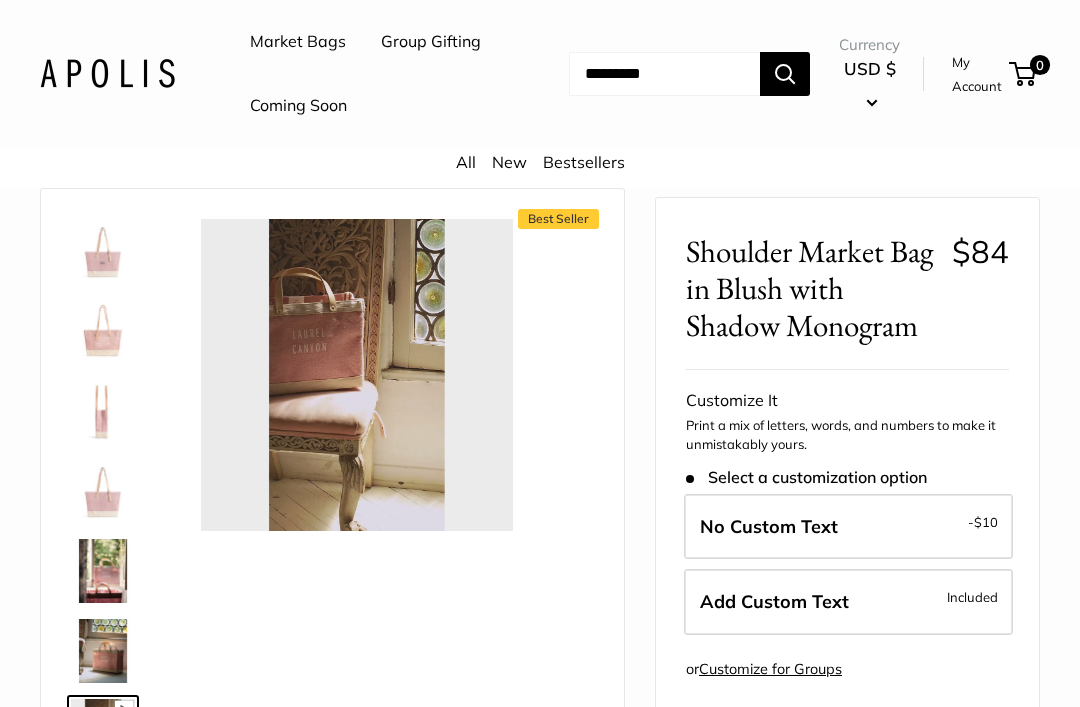click at bounding box center [103, 491] 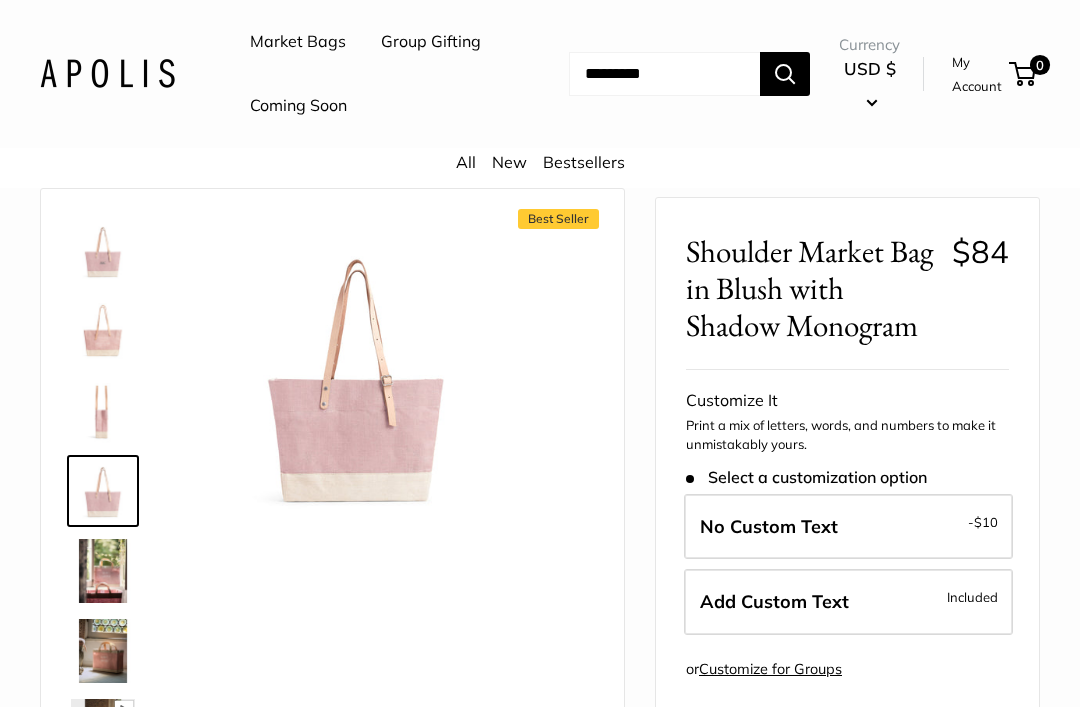 type on "*****" 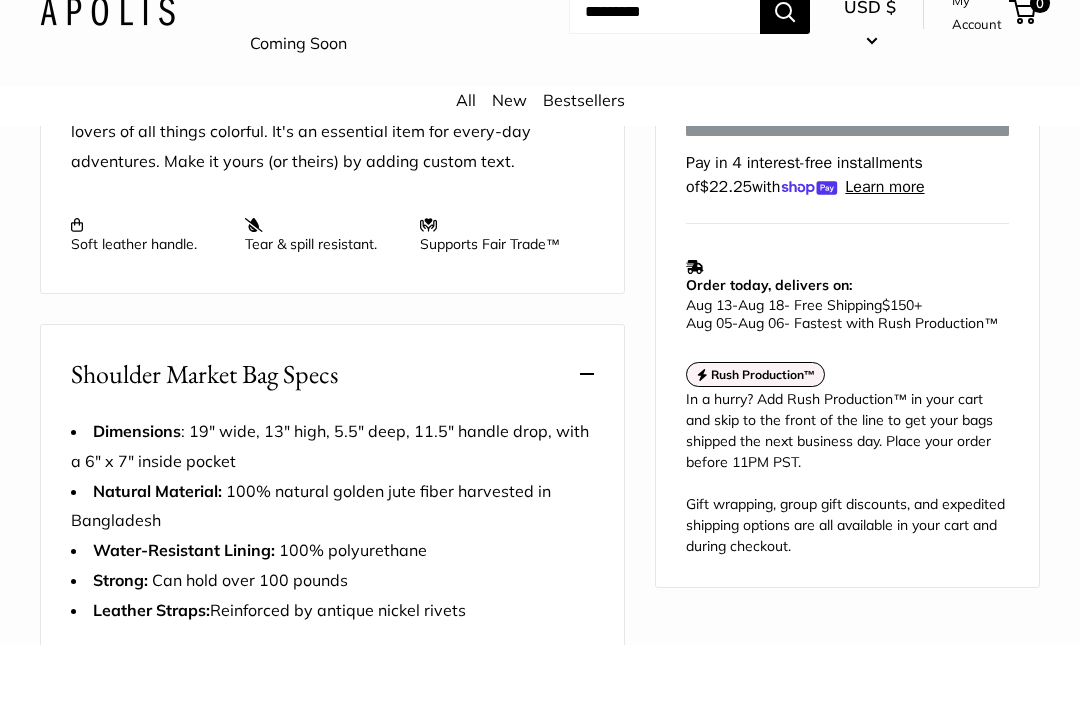 scroll, scrollTop: 967, scrollLeft: 0, axis: vertical 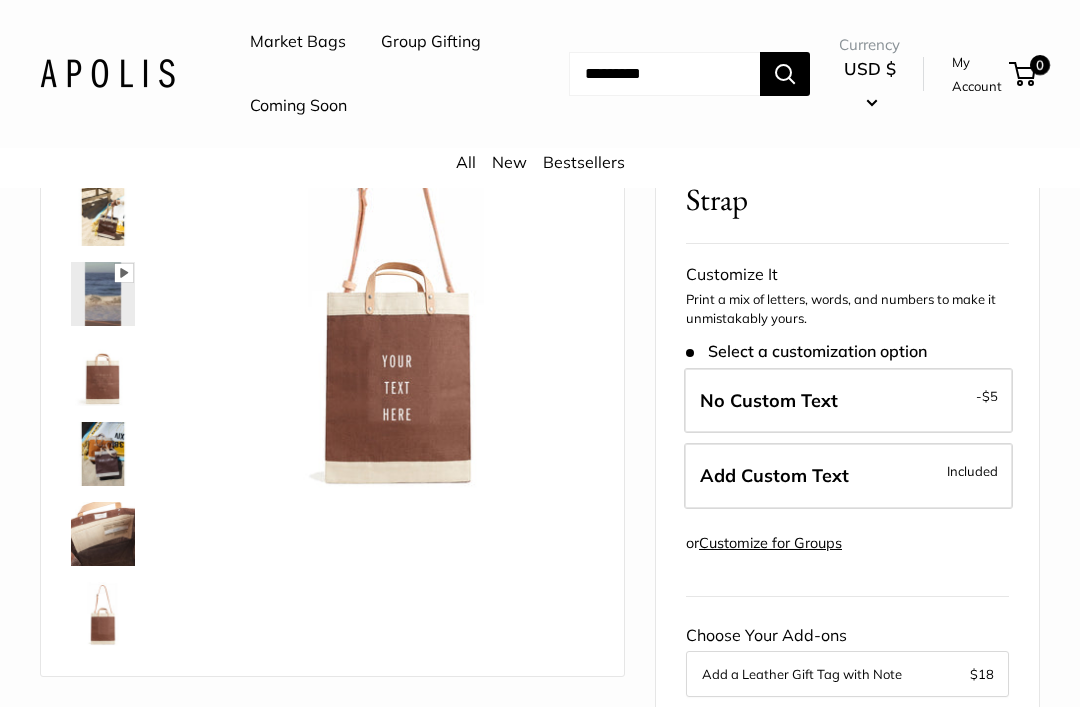 click at bounding box center [103, 534] 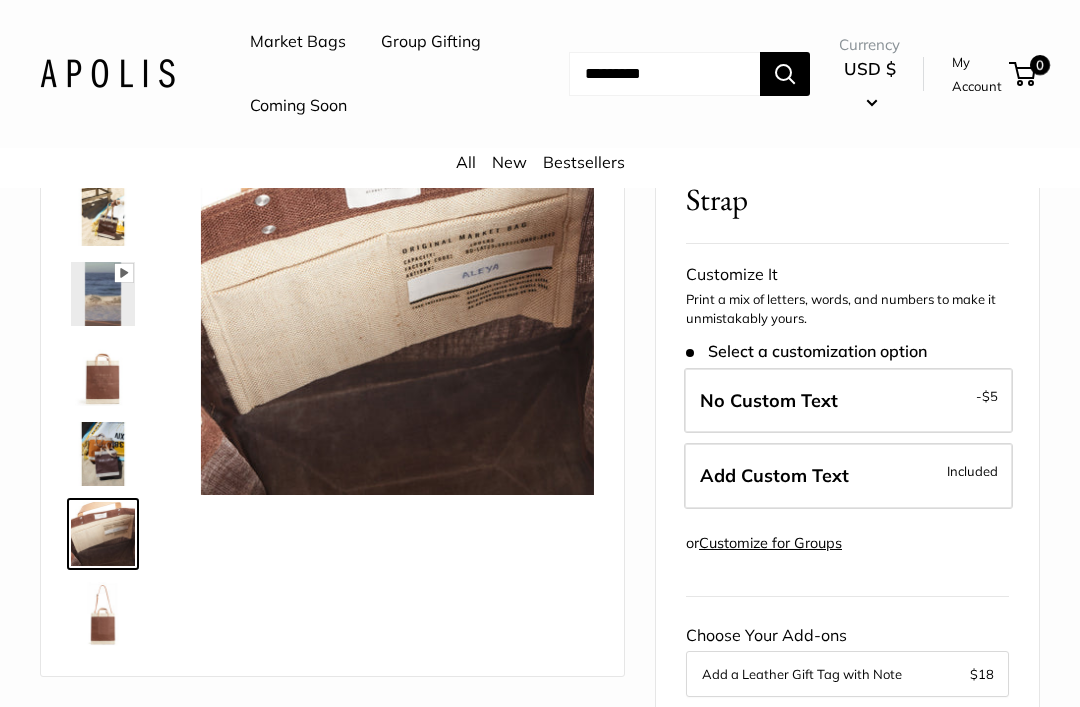 click at bounding box center [103, 614] 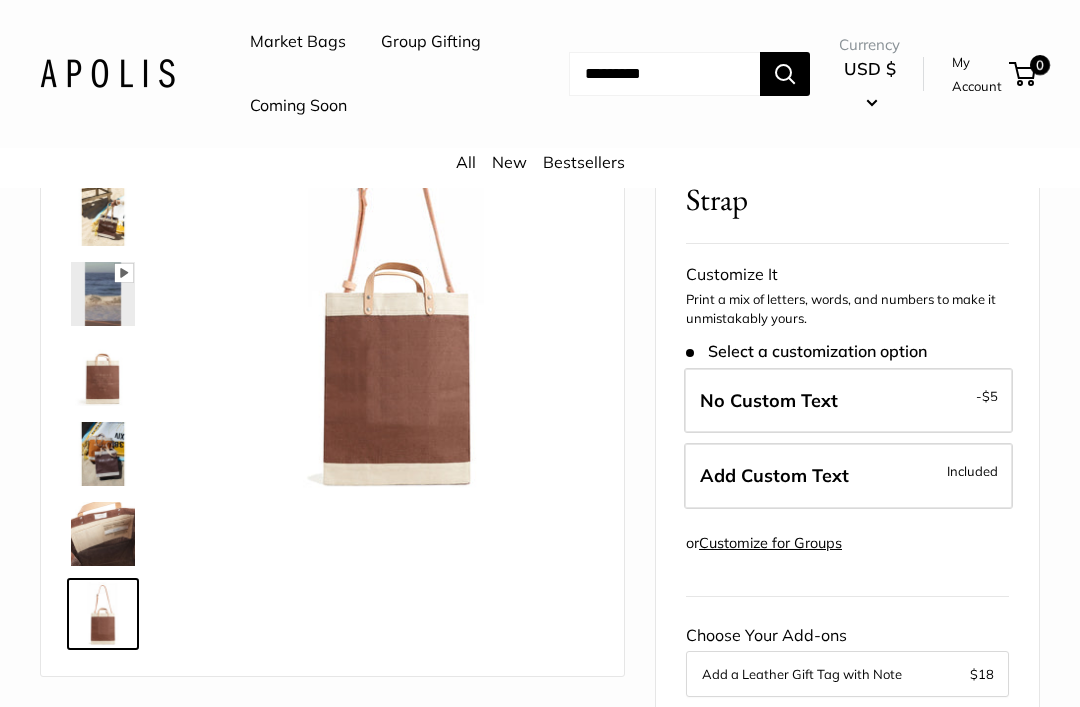 click at bounding box center [103, 454] 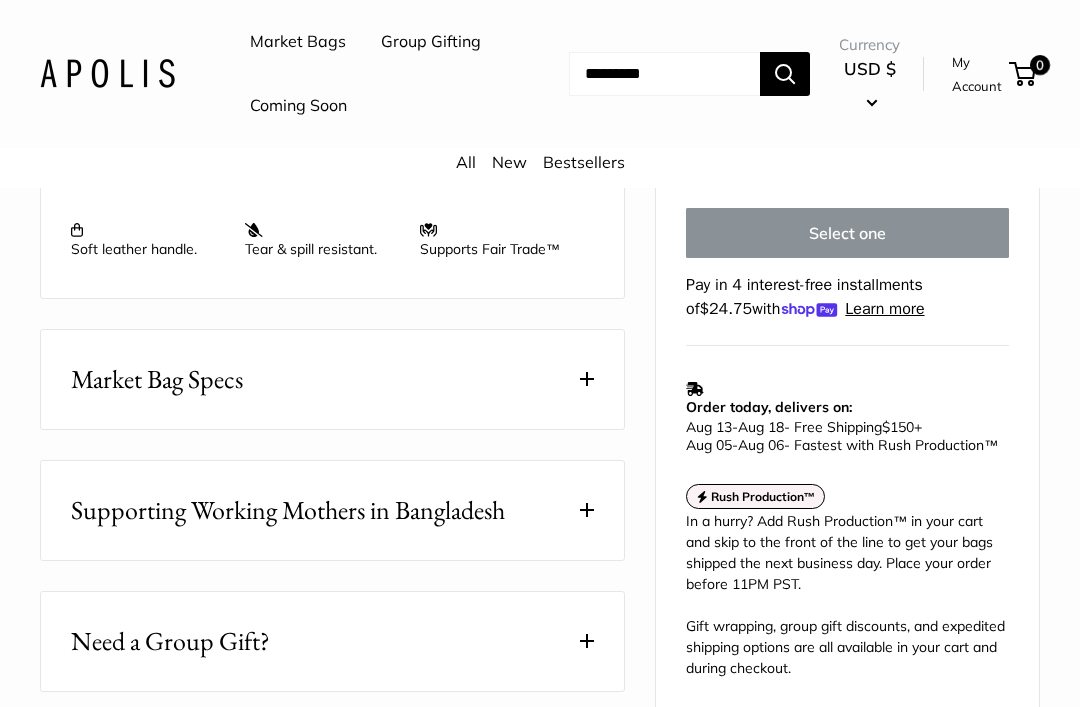 scroll, scrollTop: 960, scrollLeft: 0, axis: vertical 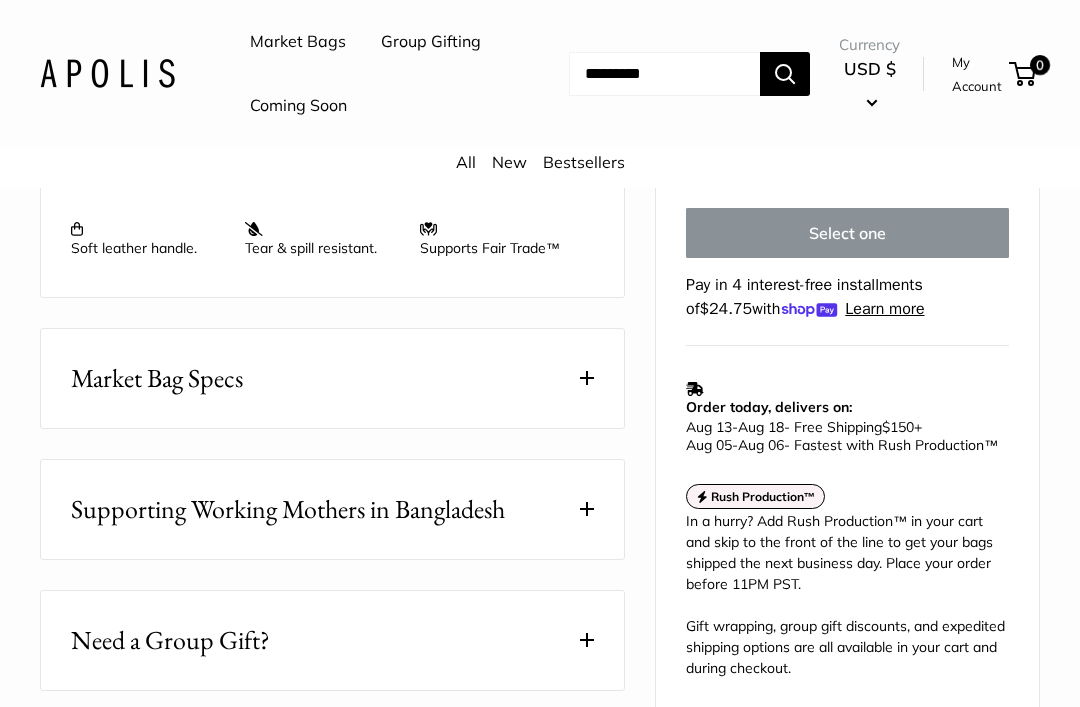 click at bounding box center (587, 379) 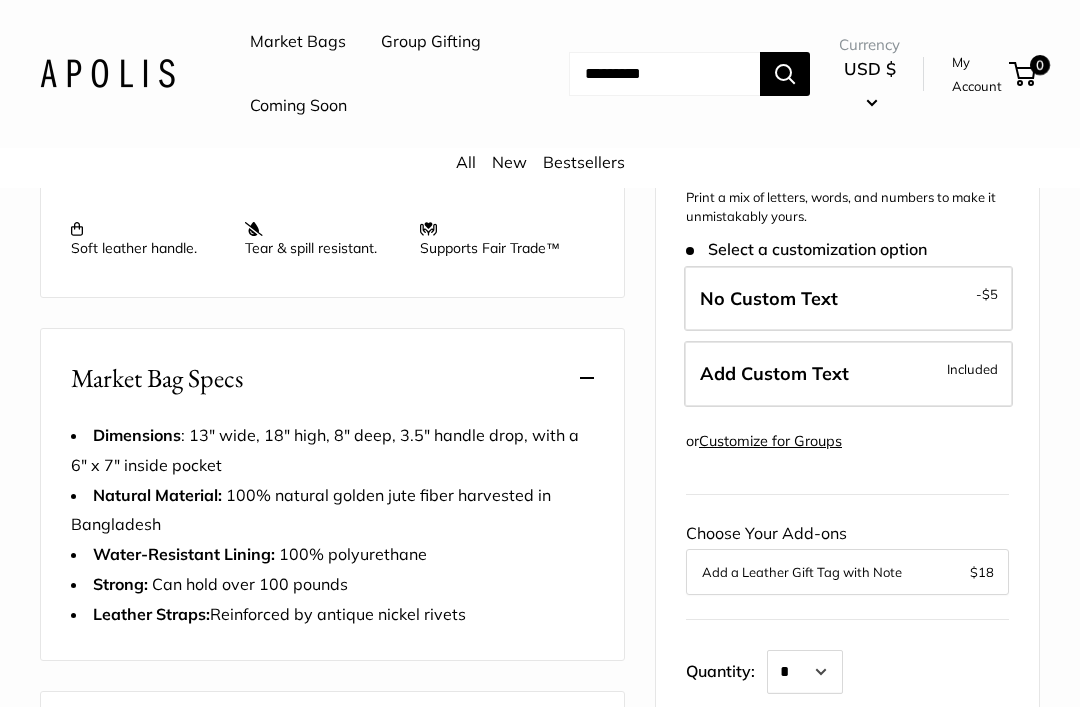 scroll, scrollTop: 937, scrollLeft: 0, axis: vertical 